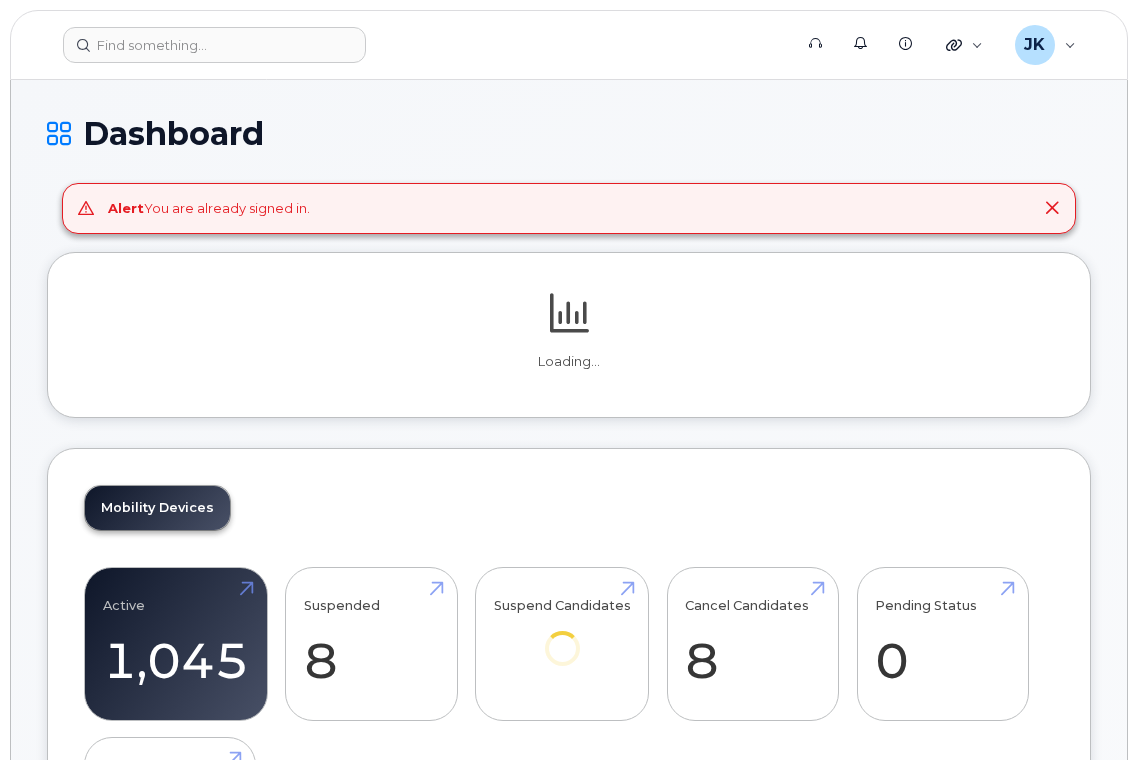 scroll, scrollTop: 0, scrollLeft: 0, axis: both 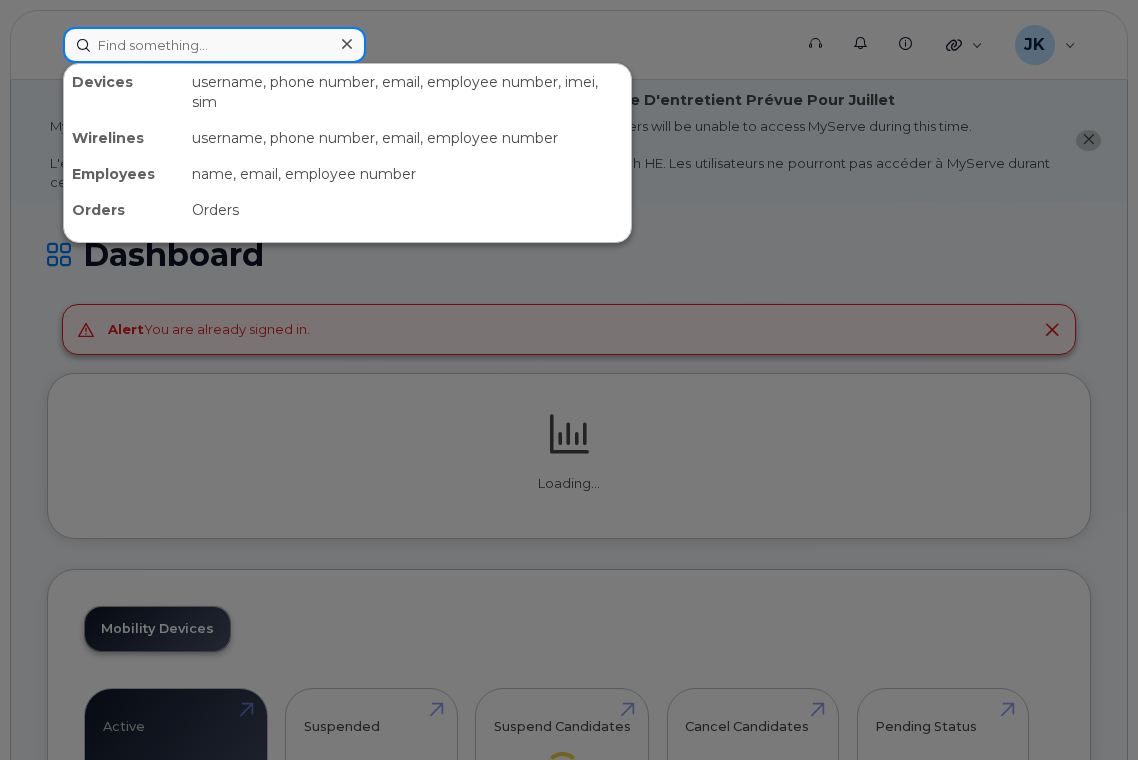 click at bounding box center (214, 45) 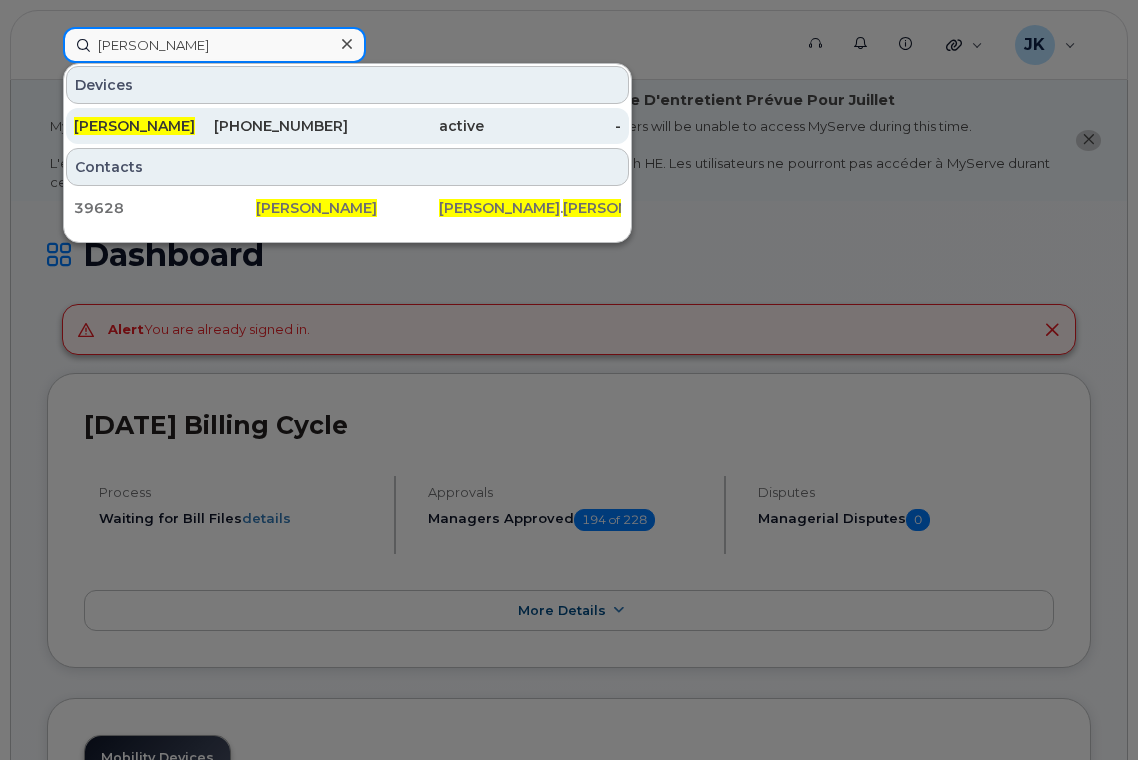 type on "[PERSON_NAME]" 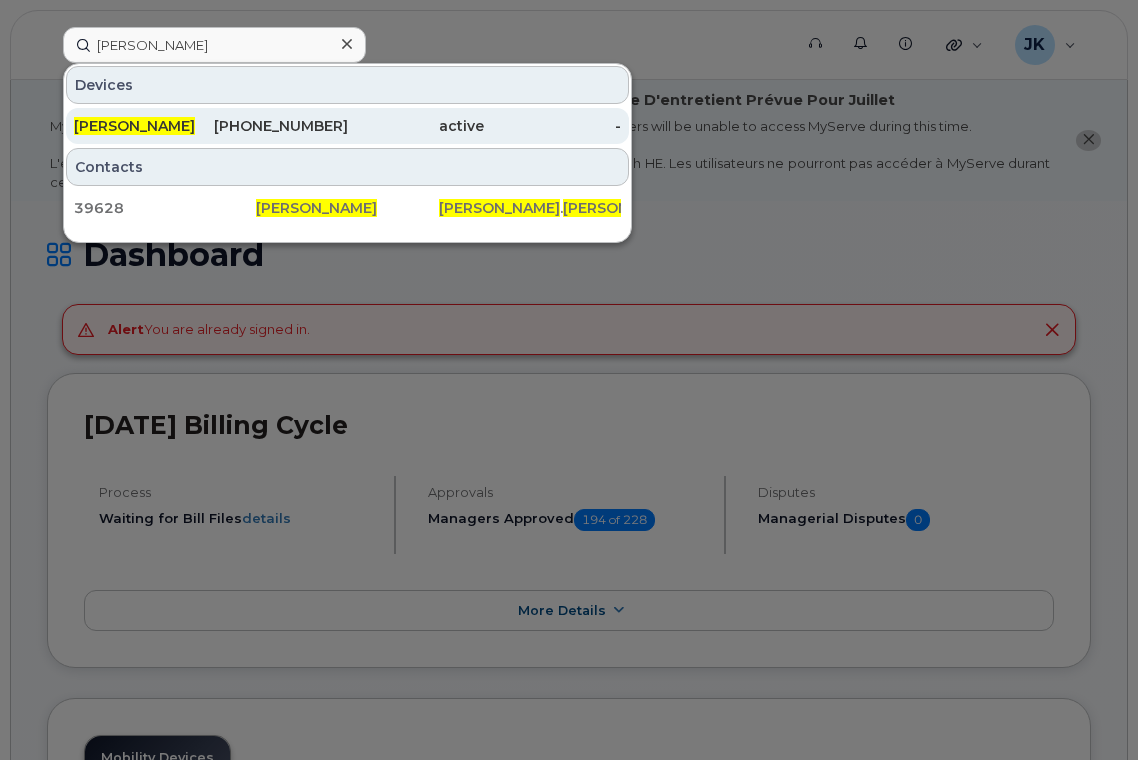 click on "[PHONE_NUMBER]" at bounding box center (279, 126) 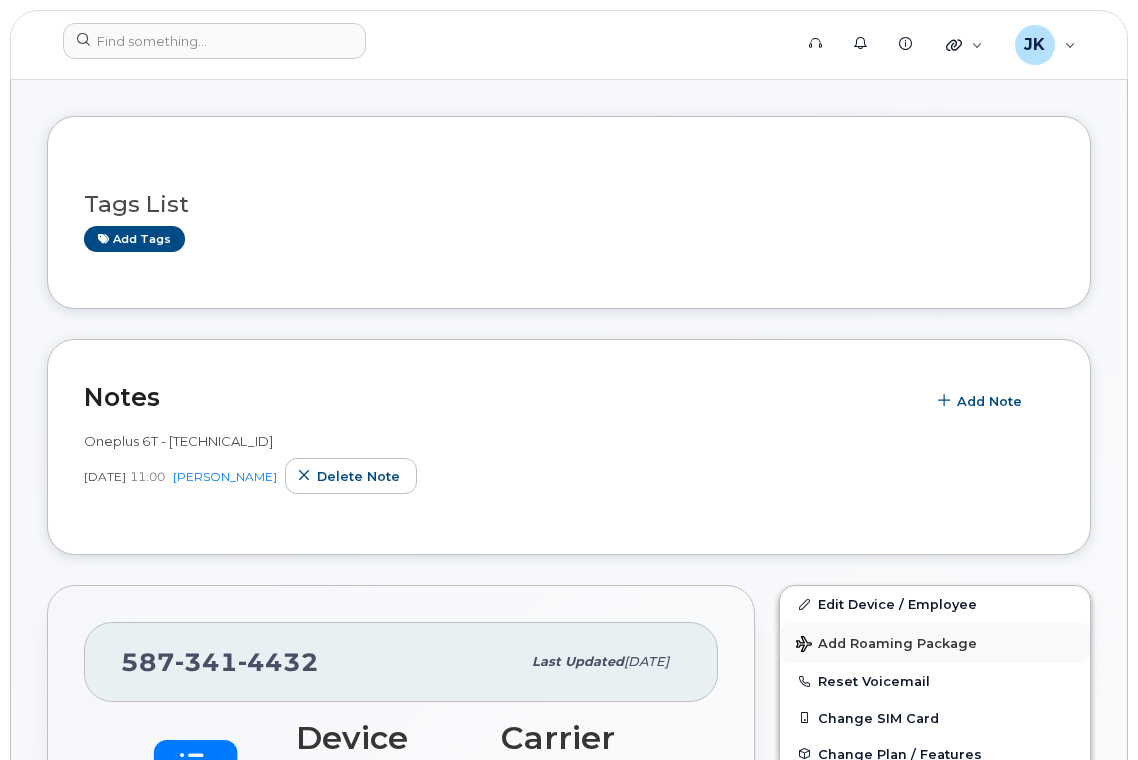 scroll, scrollTop: 533, scrollLeft: 0, axis: vertical 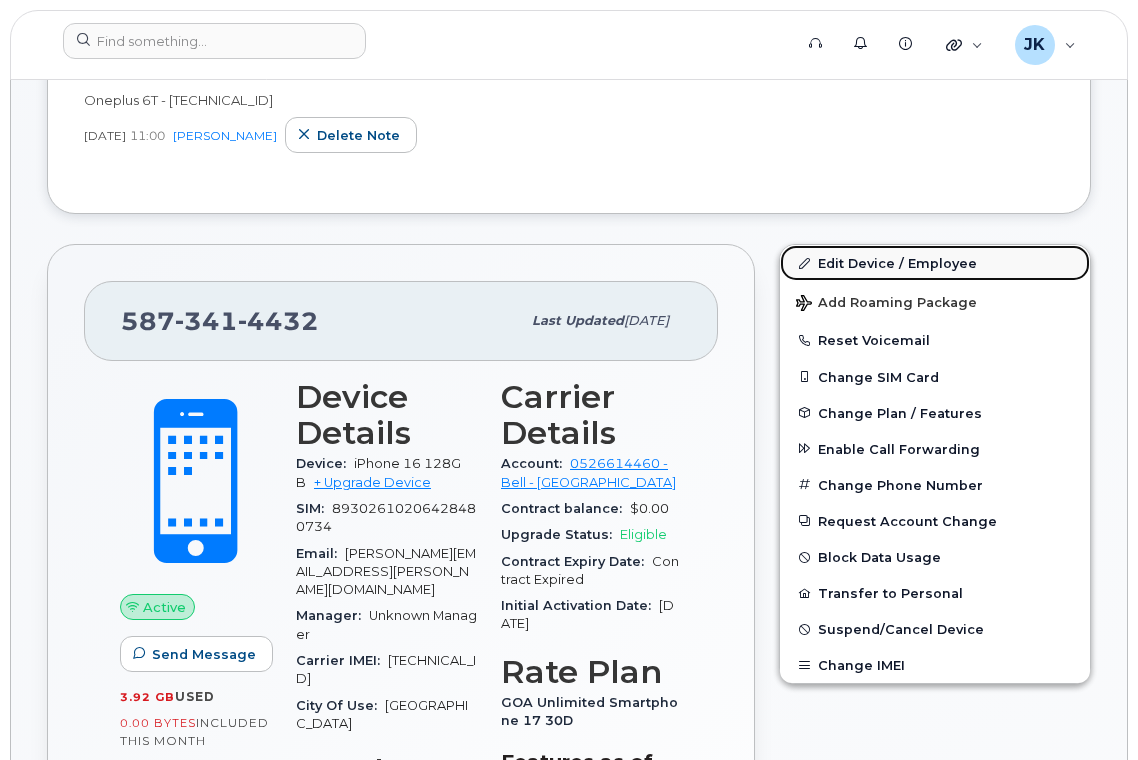 click on "Edit Device / Employee" at bounding box center (935, 263) 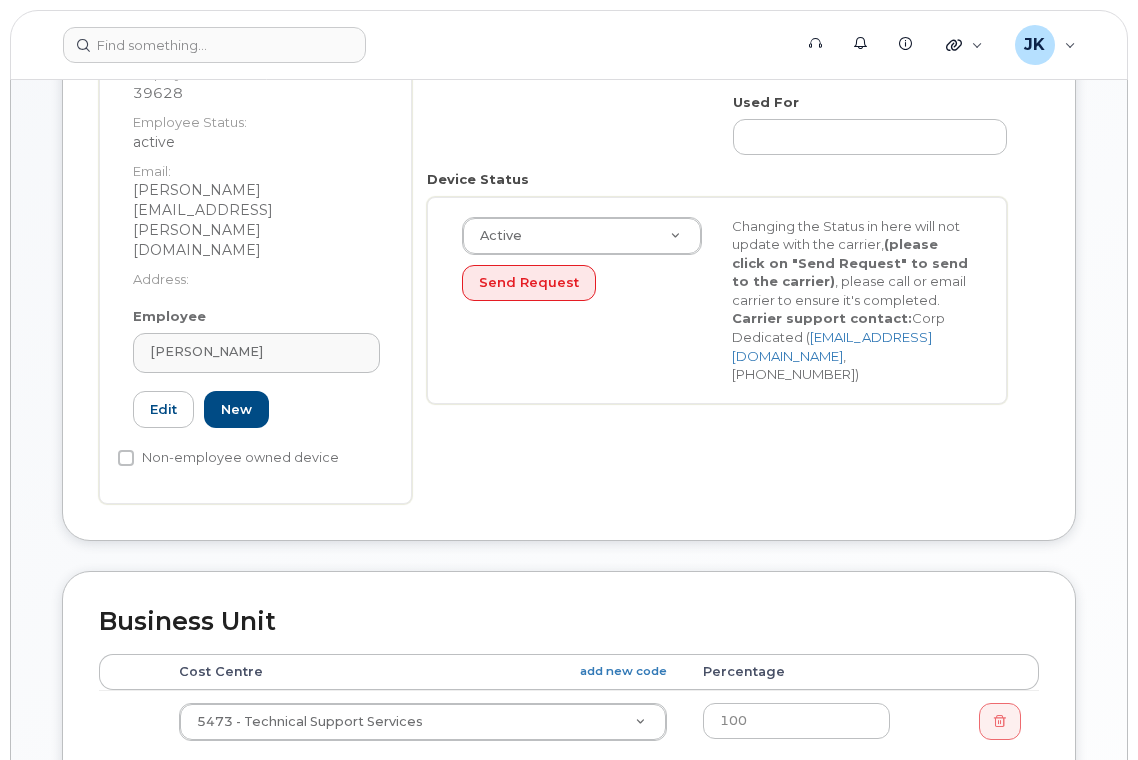 scroll, scrollTop: 533, scrollLeft: 0, axis: vertical 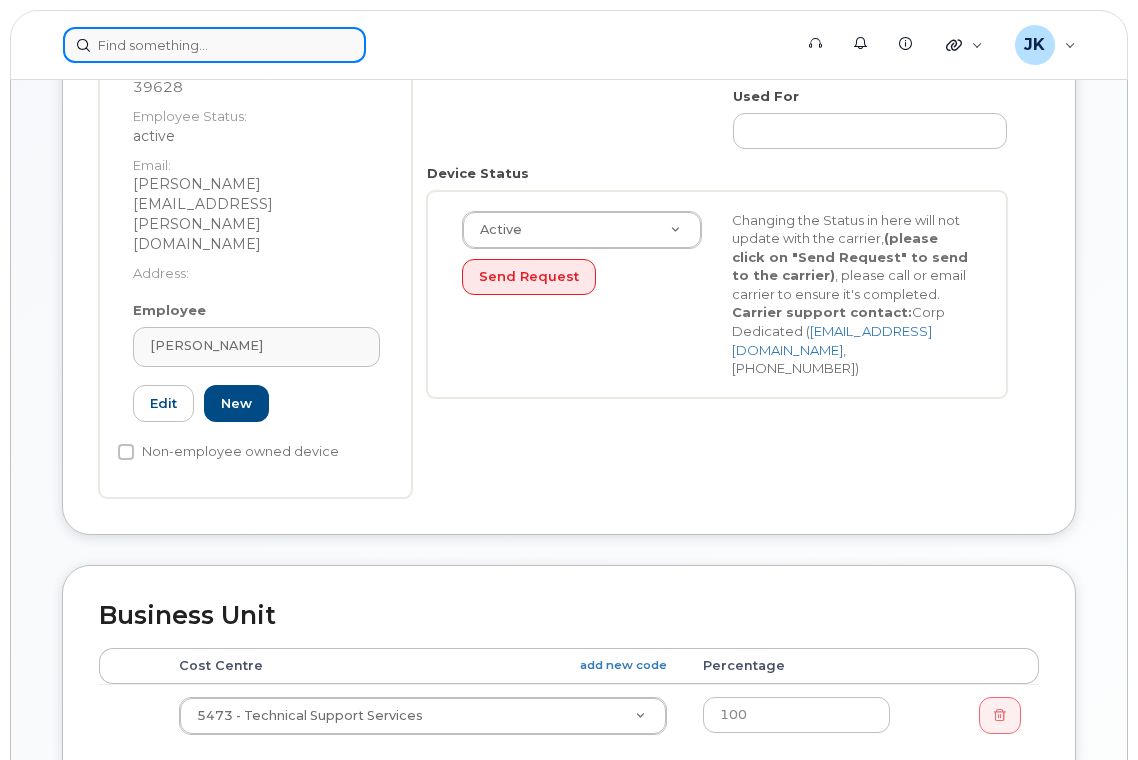 click at bounding box center (214, 45) 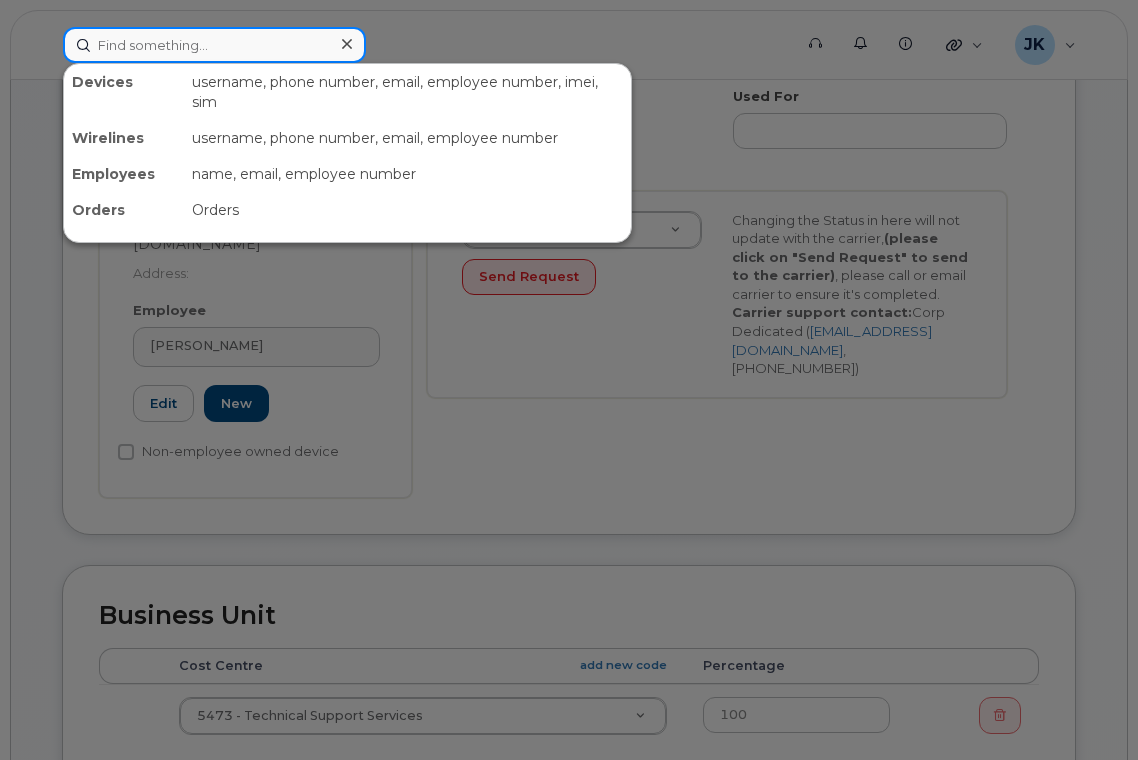 paste on "Hofstede" 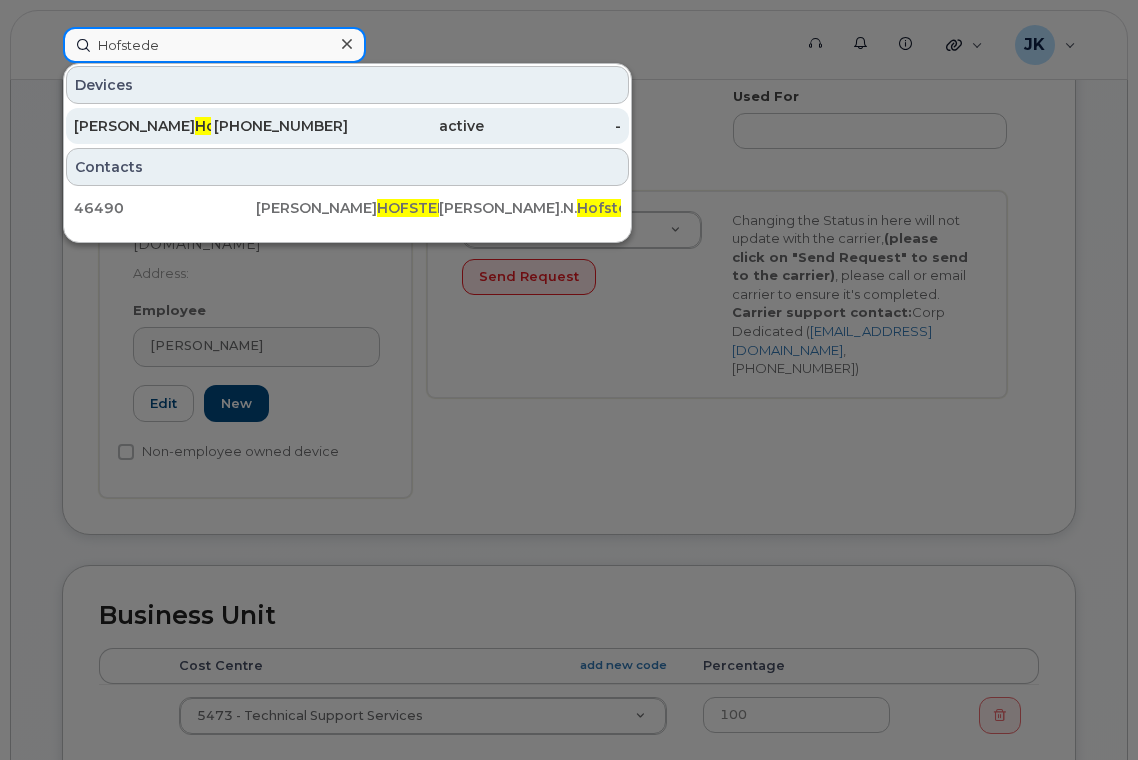 type on "Hofstede" 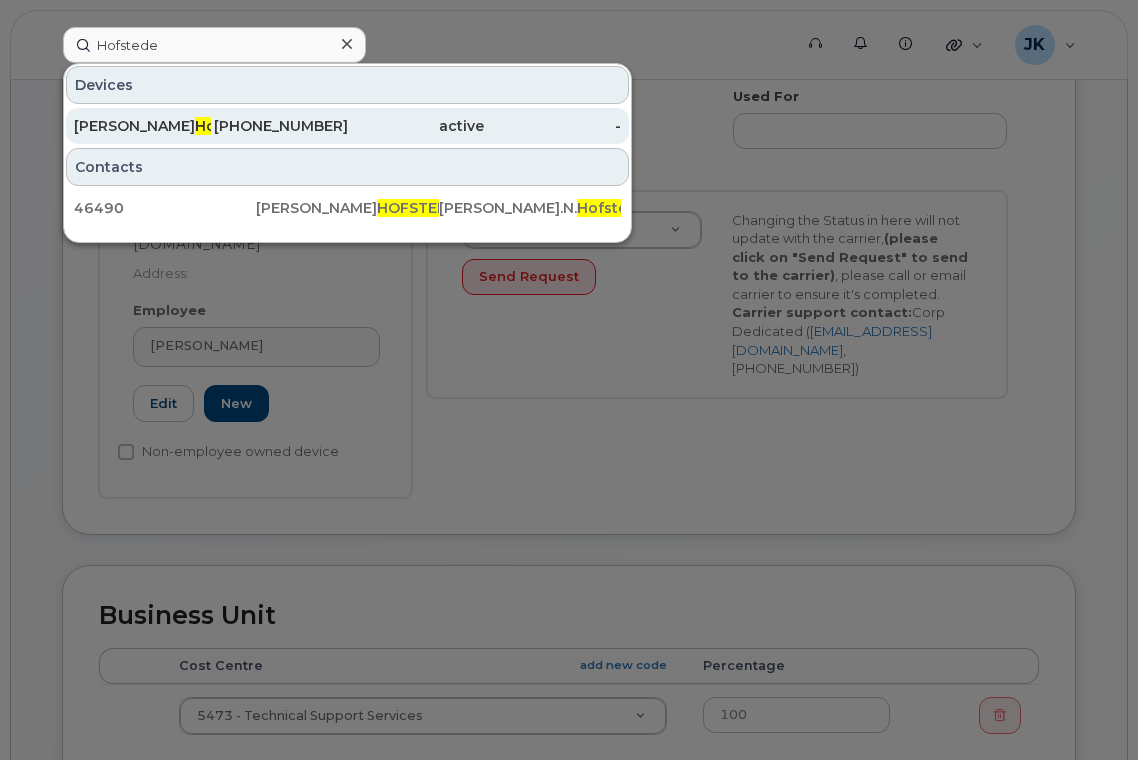 click on "Hofstede" at bounding box center [229, 126] 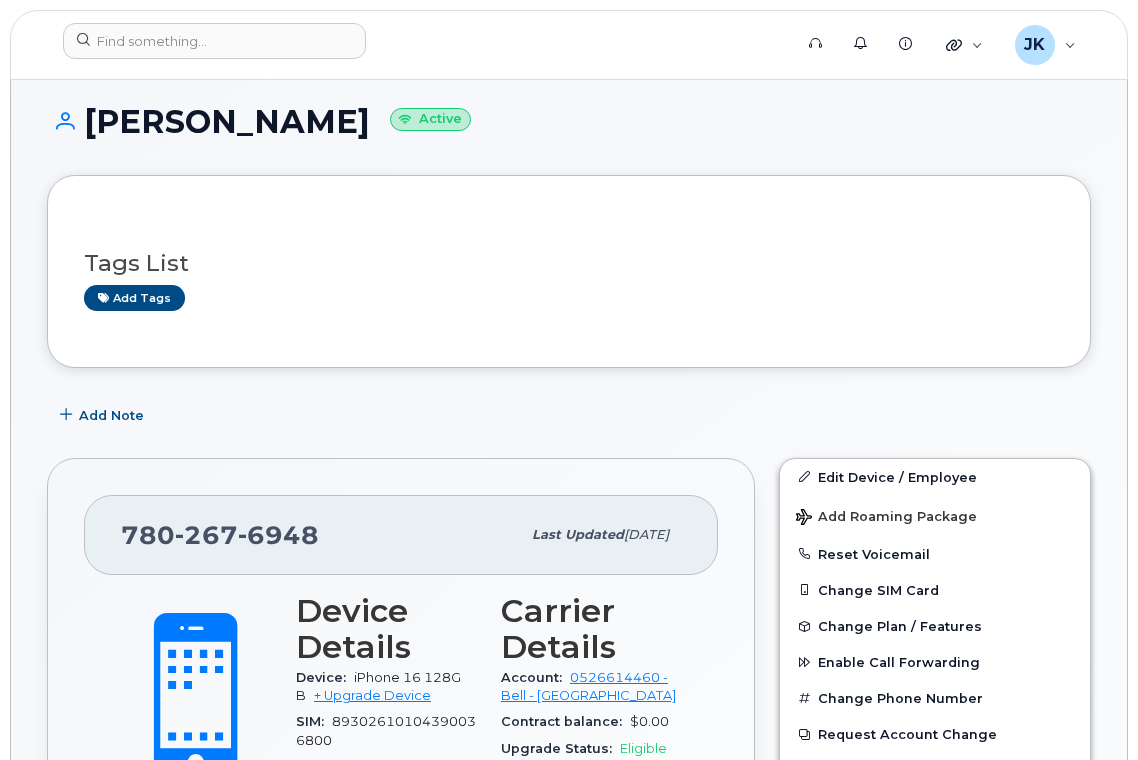 scroll, scrollTop: 267, scrollLeft: 0, axis: vertical 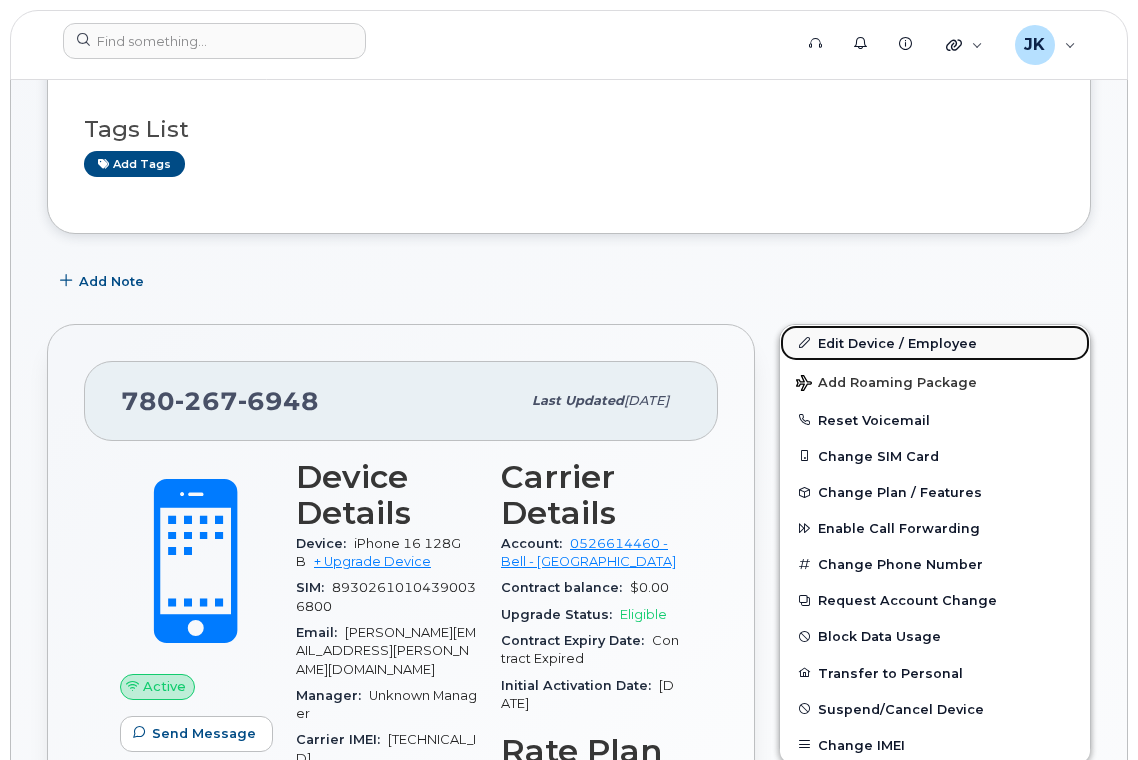 click on "Edit Device / Employee" at bounding box center (935, 343) 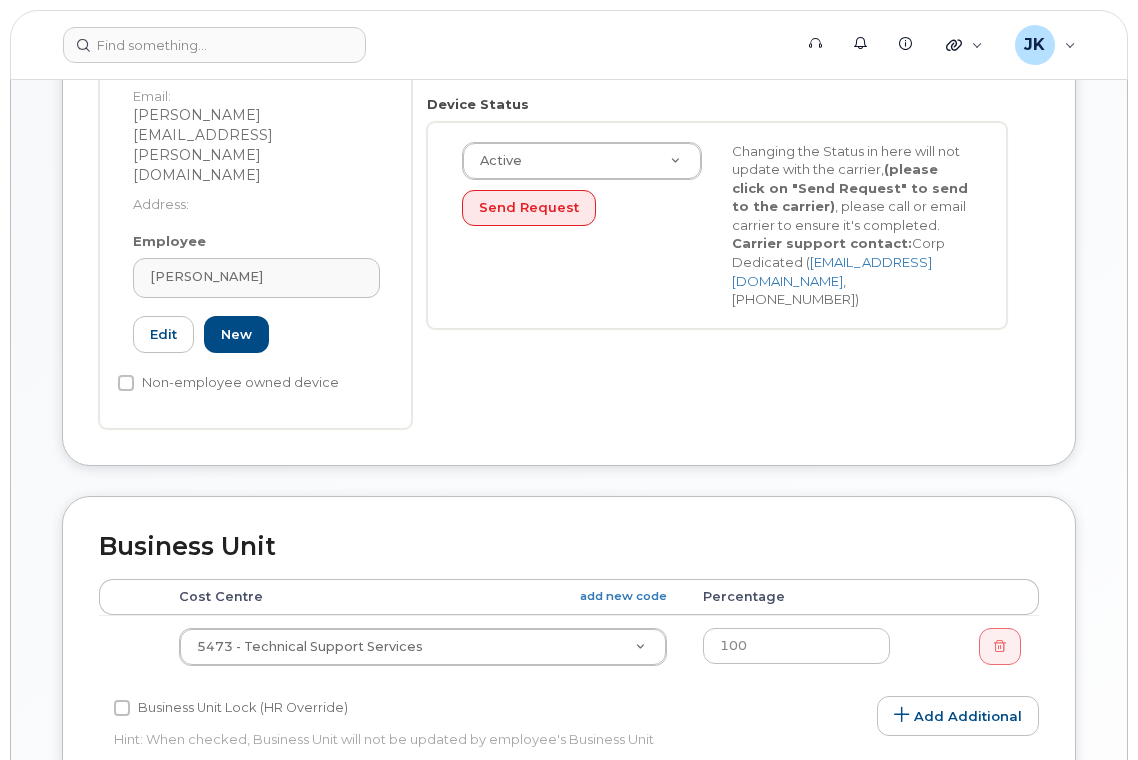 scroll, scrollTop: 800, scrollLeft: 0, axis: vertical 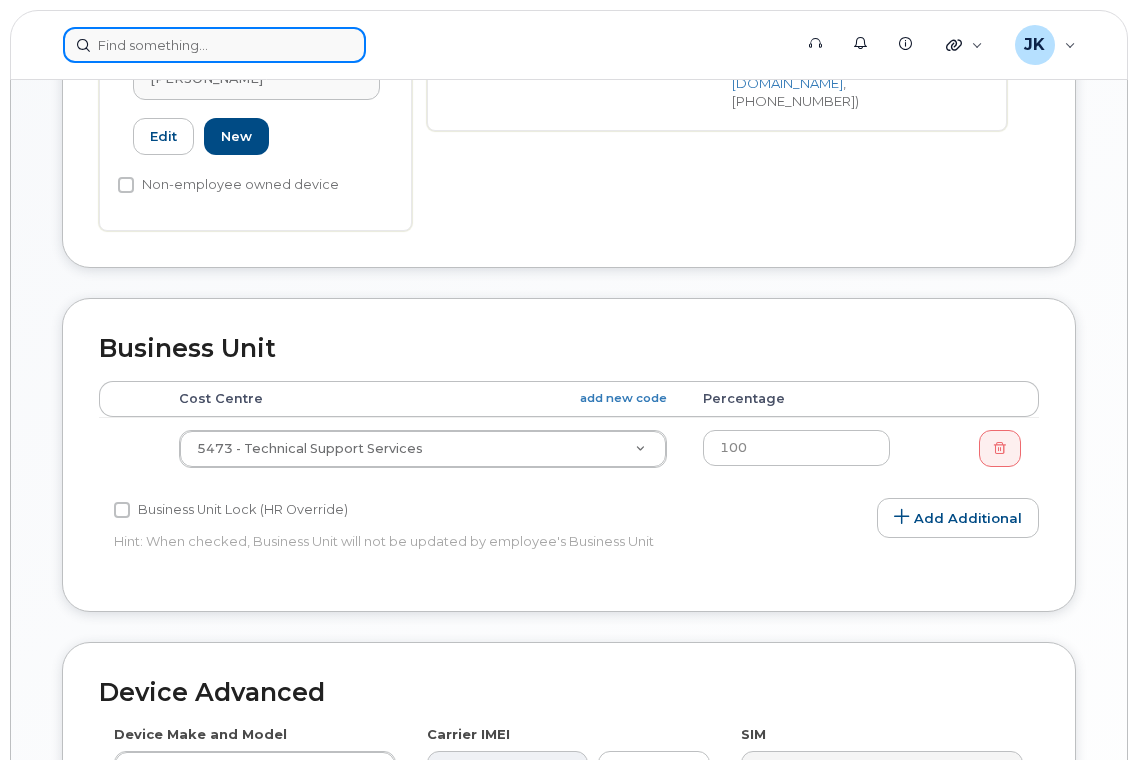 click at bounding box center (214, 45) 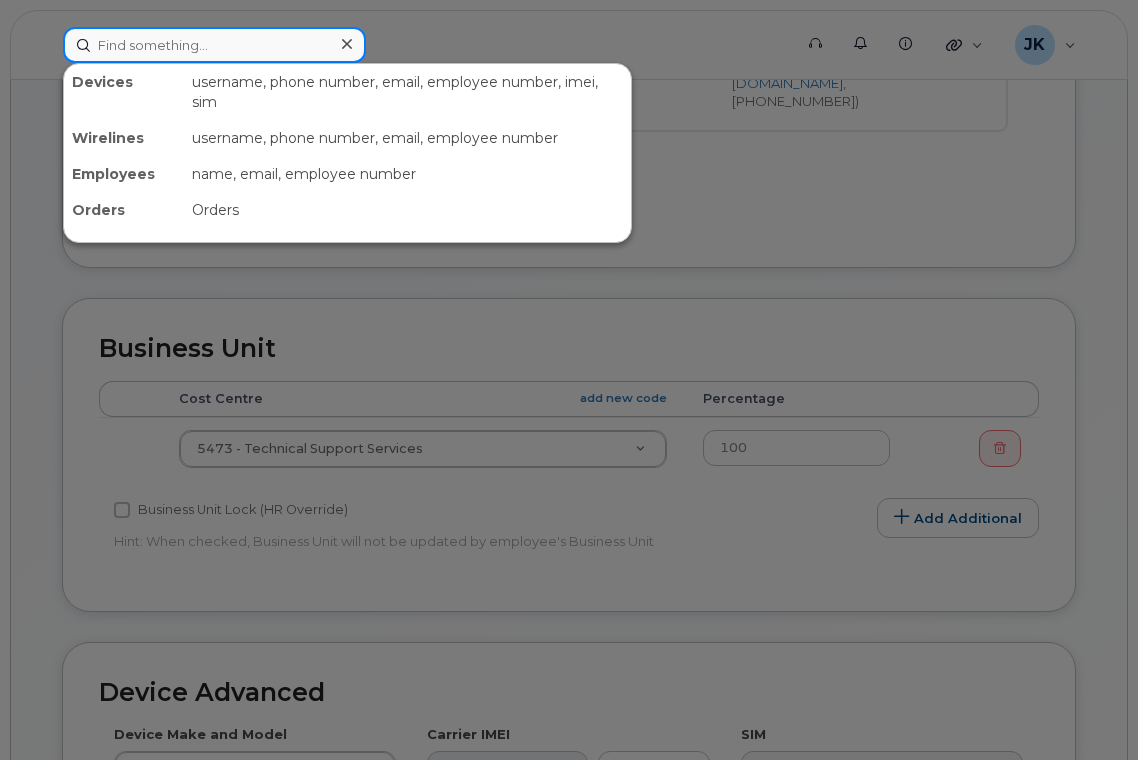 paste on "[PERSON_NAME]" 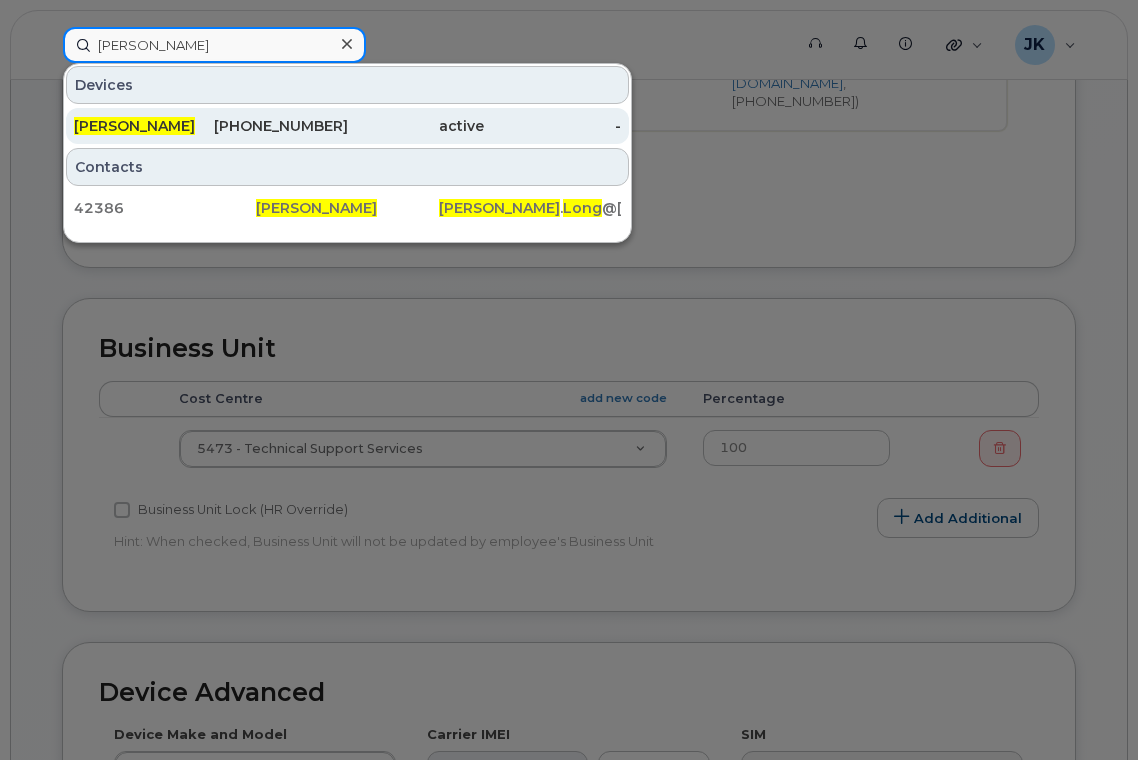 type on "[PERSON_NAME]" 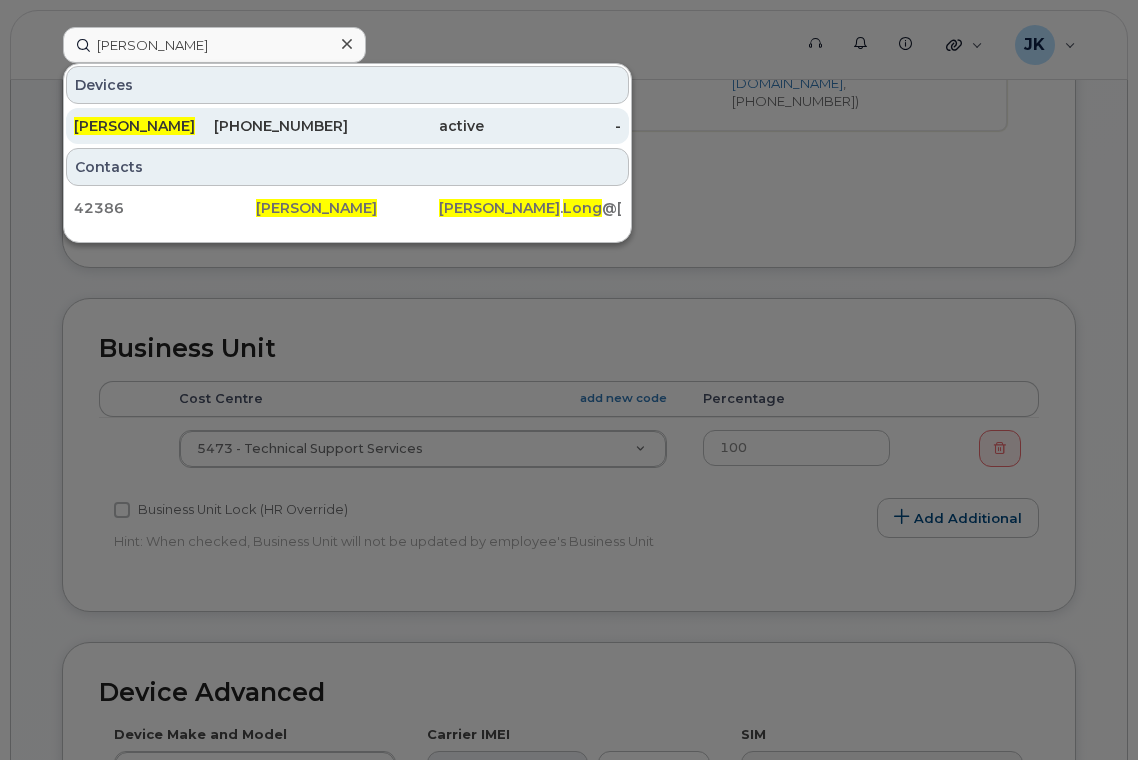 drag, startPoint x: 146, startPoint y: 121, endPoint x: 863, endPoint y: 295, distance: 737.811 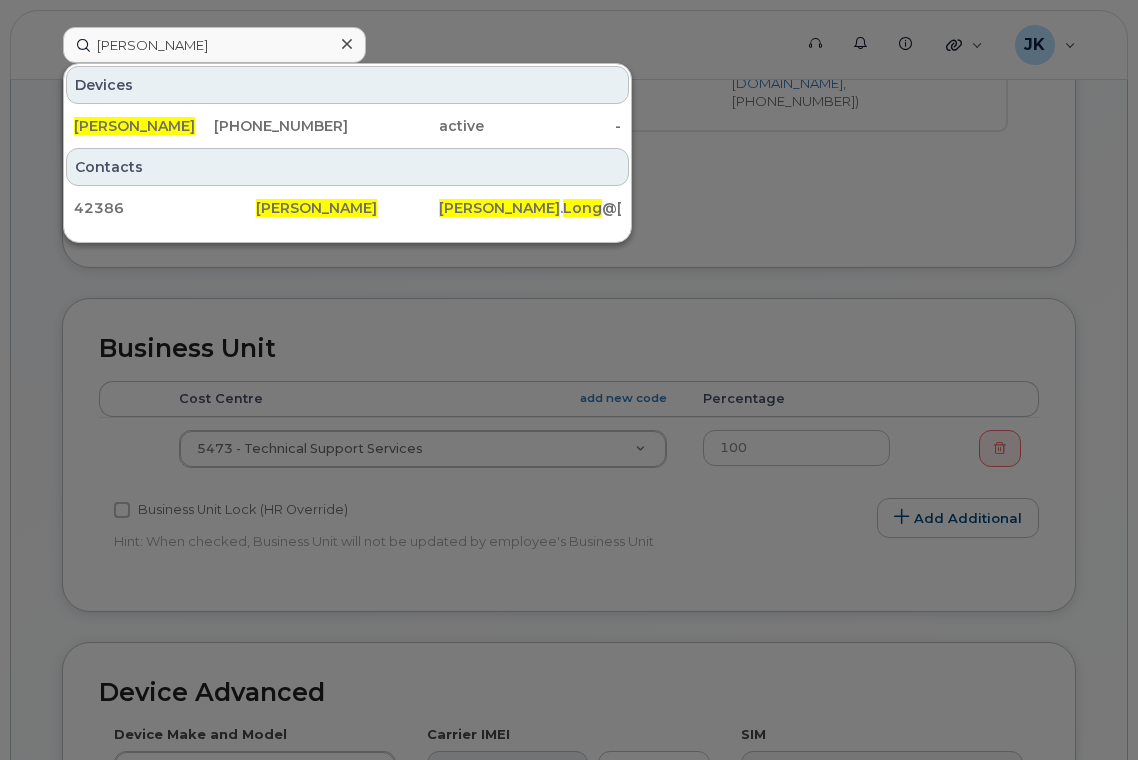 click on "[PERSON_NAME]" at bounding box center (134, 126) 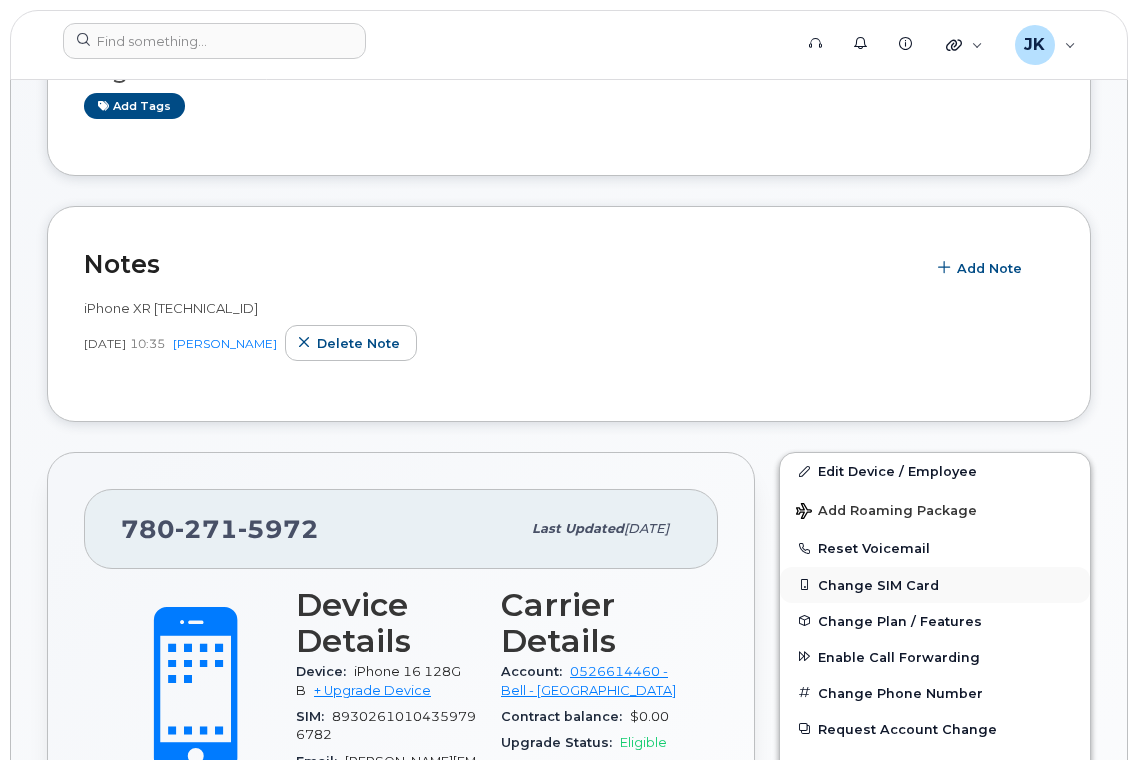 scroll, scrollTop: 667, scrollLeft: 0, axis: vertical 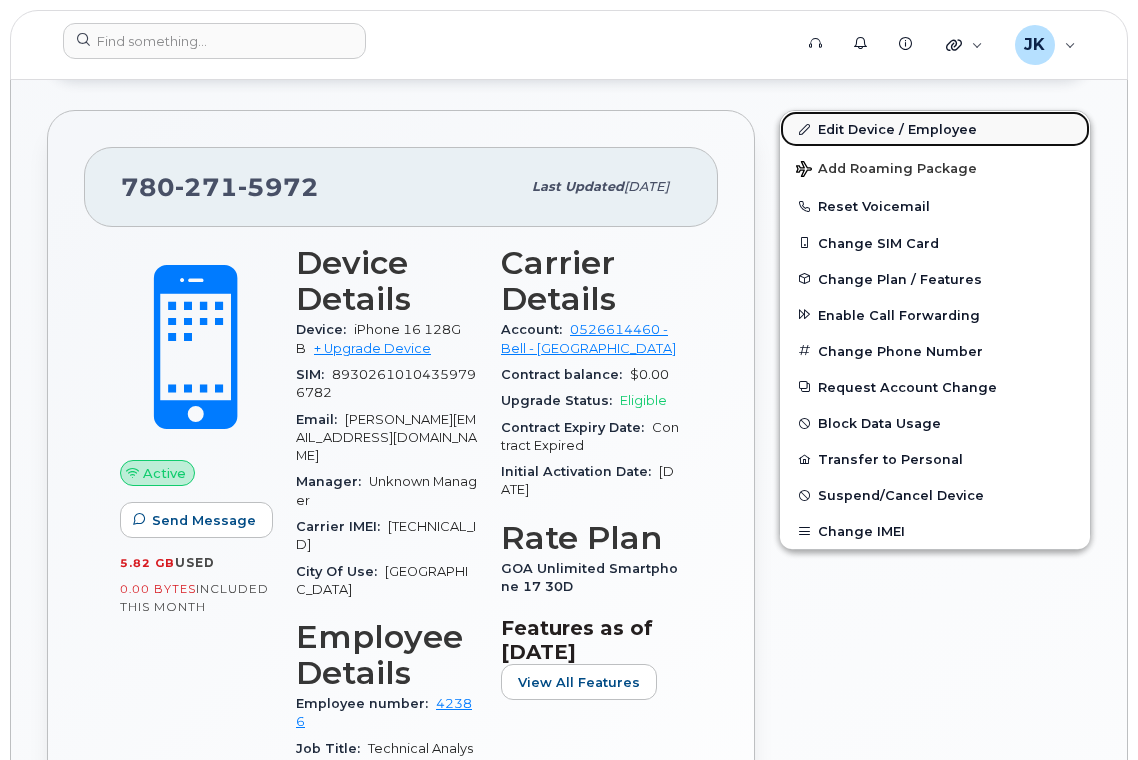 click on "Edit Device / Employee" at bounding box center [935, 129] 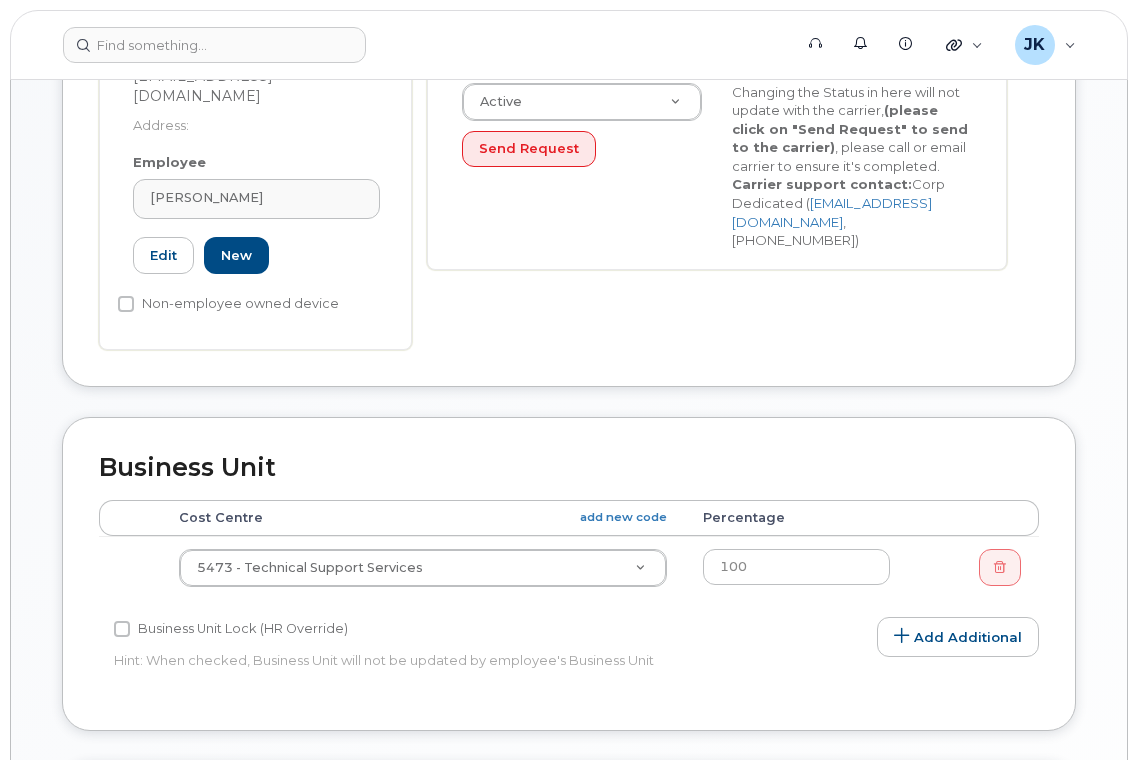scroll, scrollTop: 800, scrollLeft: 0, axis: vertical 